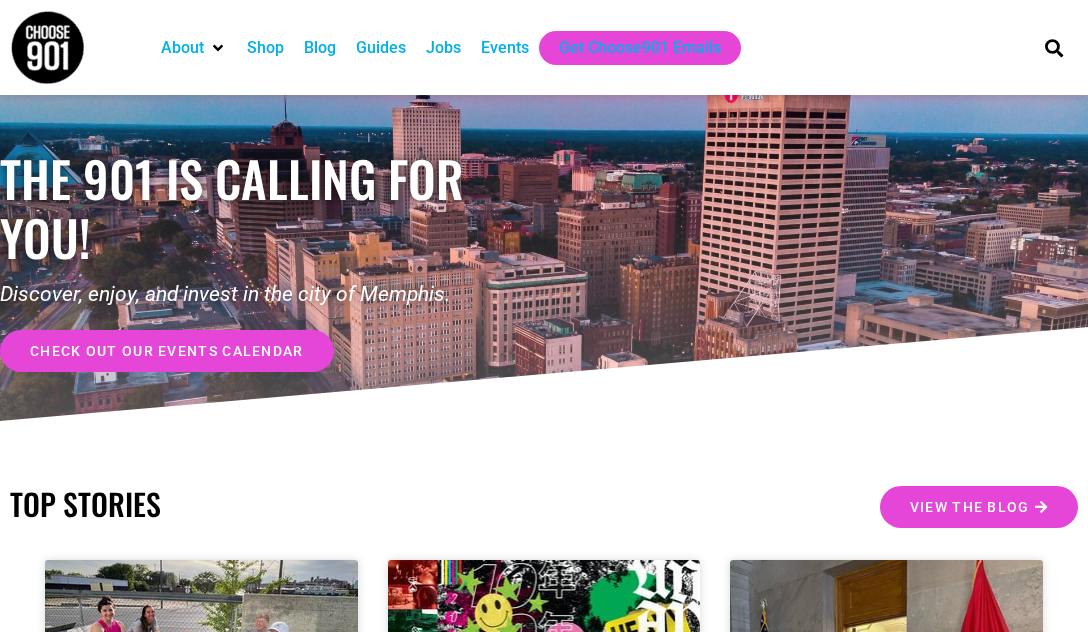 scroll, scrollTop: 0, scrollLeft: 0, axis: both 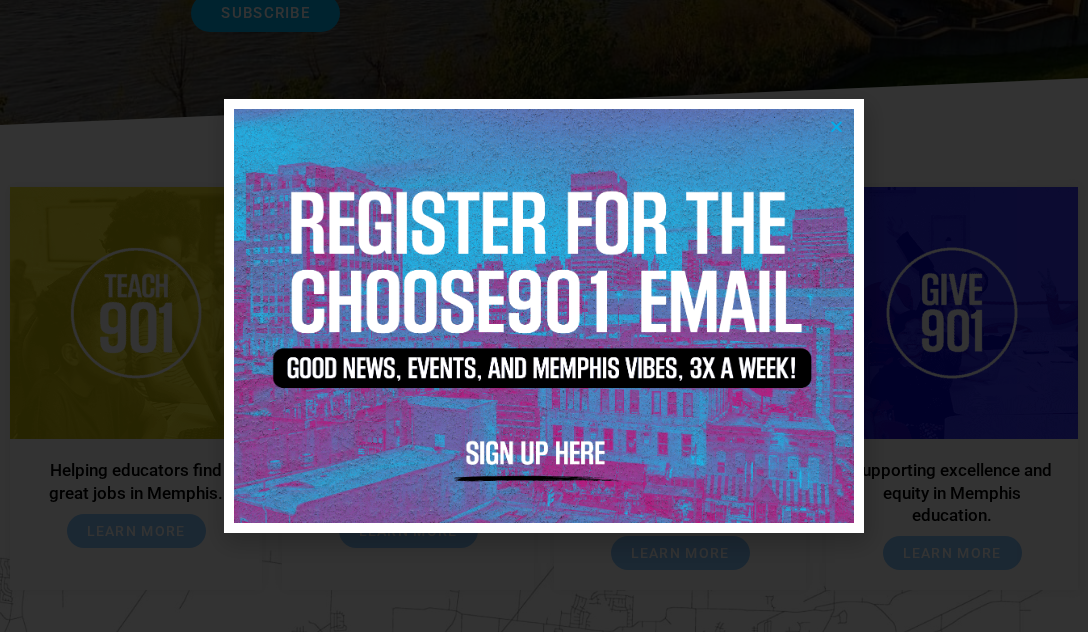 click at bounding box center (836, 126) 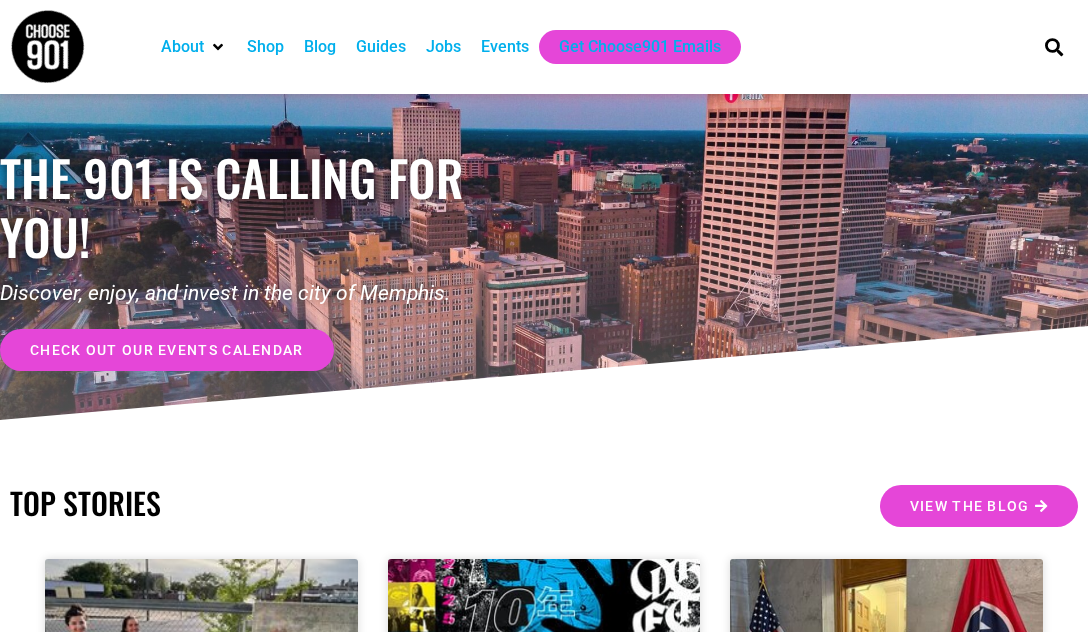 scroll, scrollTop: 0, scrollLeft: 0, axis: both 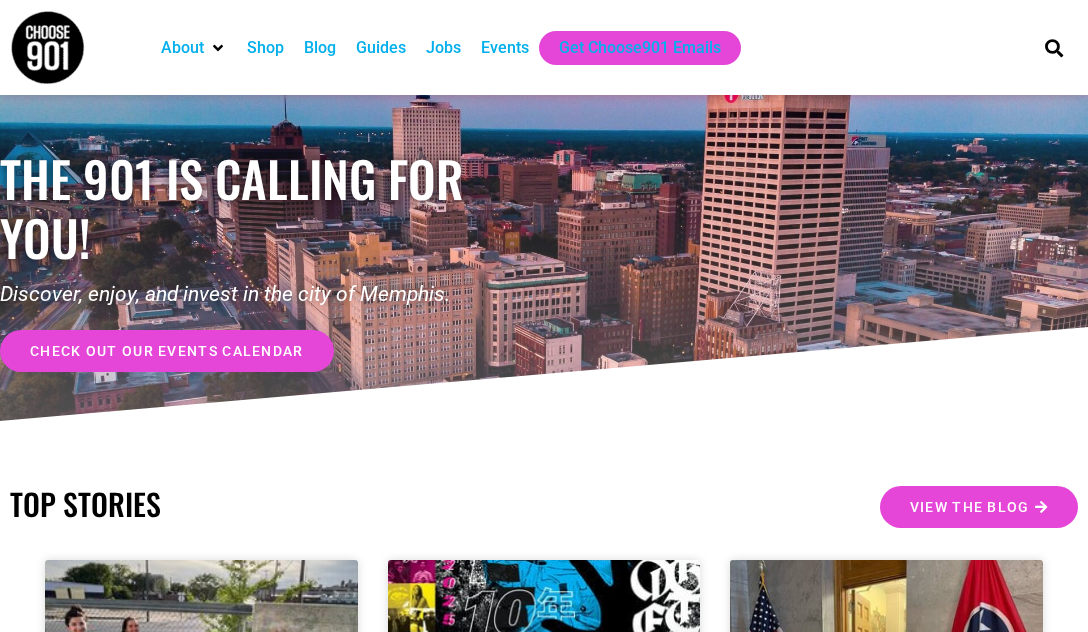 click on "Jobs" at bounding box center [443, 48] 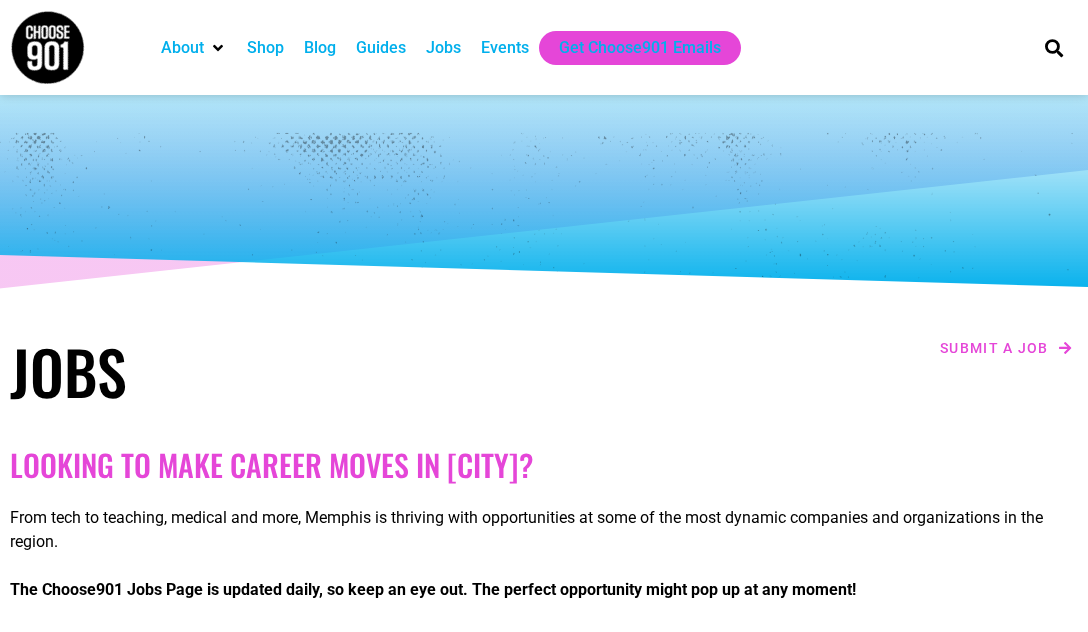 scroll, scrollTop: 0, scrollLeft: 0, axis: both 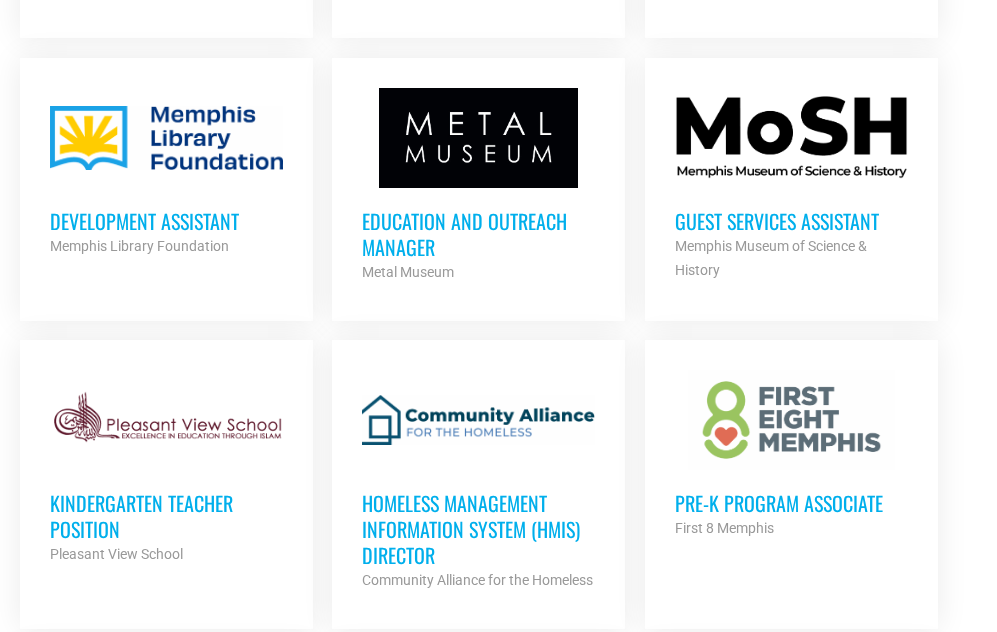 click on "Development Assistant" at bounding box center (166, 221) 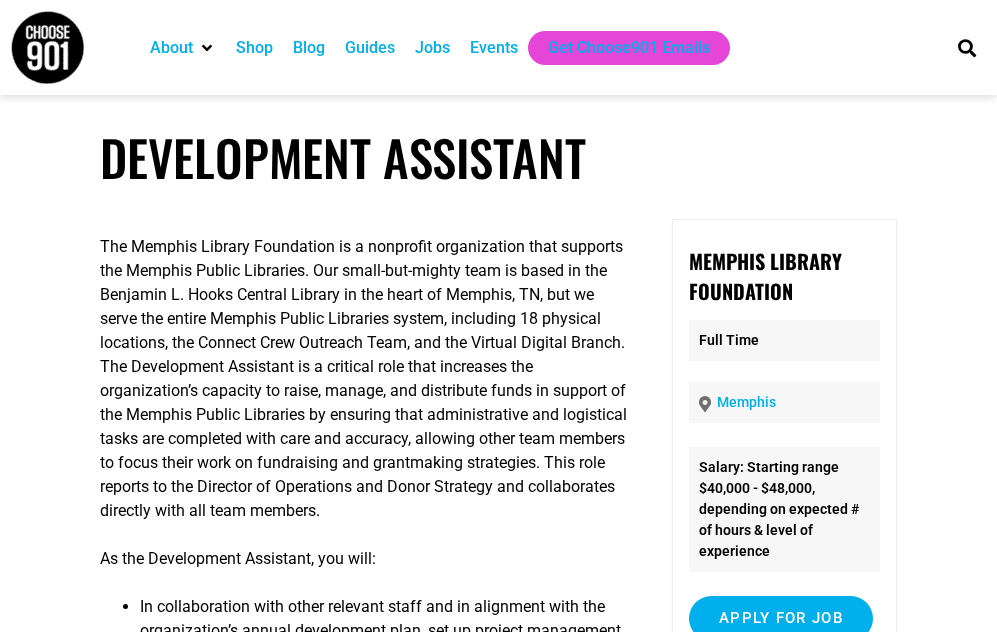 scroll, scrollTop: 0, scrollLeft: 0, axis: both 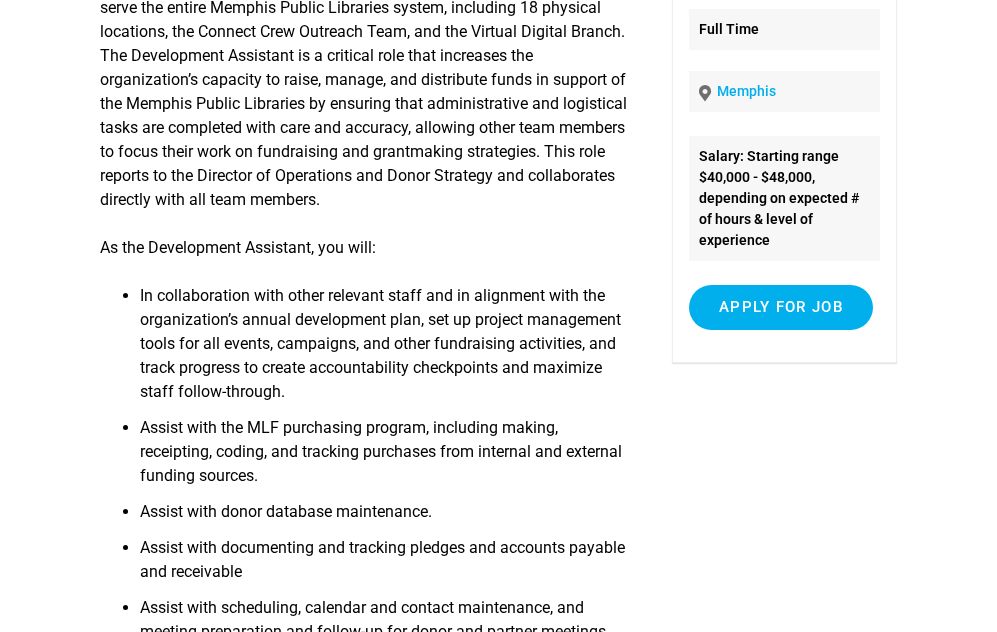 click on "Assist with the MLF purchasing program, including making, receipting, coding, and tracking purchases from internal and external funding sources." at bounding box center (386, 458) 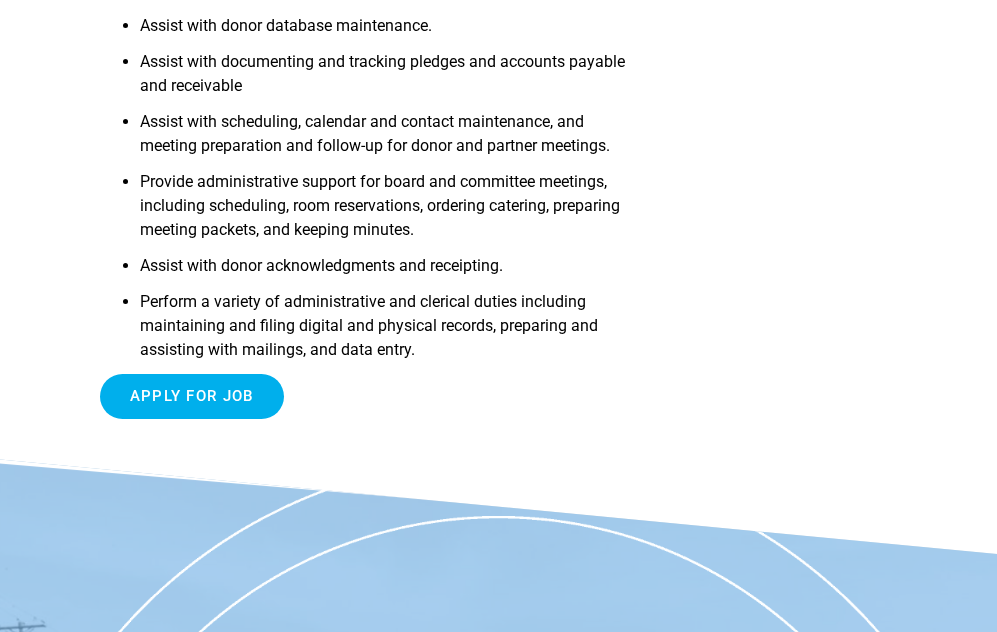 scroll, scrollTop: 803, scrollLeft: 0, axis: vertical 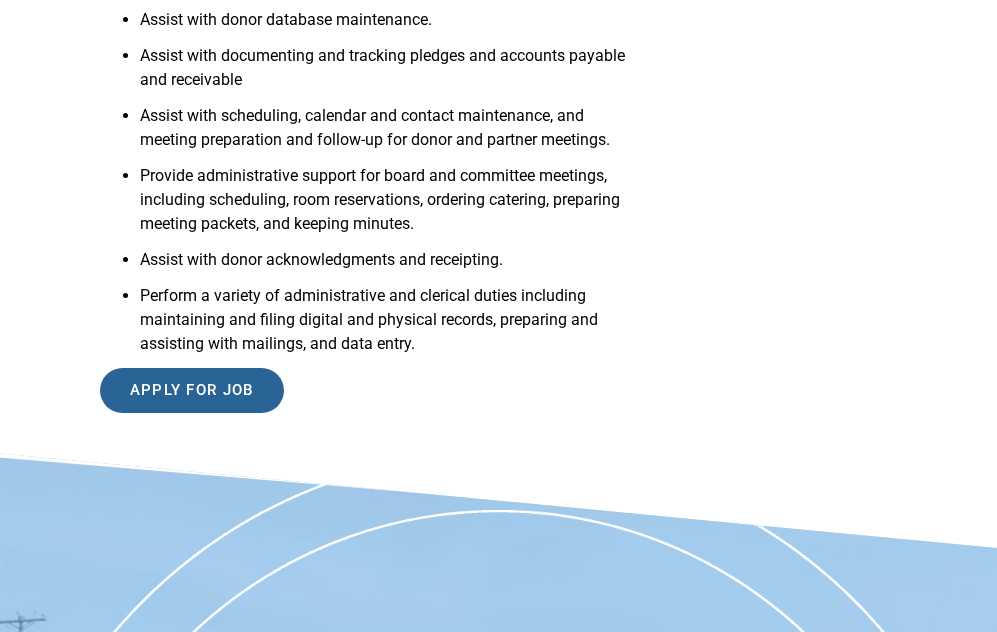 click on "Apply for job" at bounding box center [192, 390] 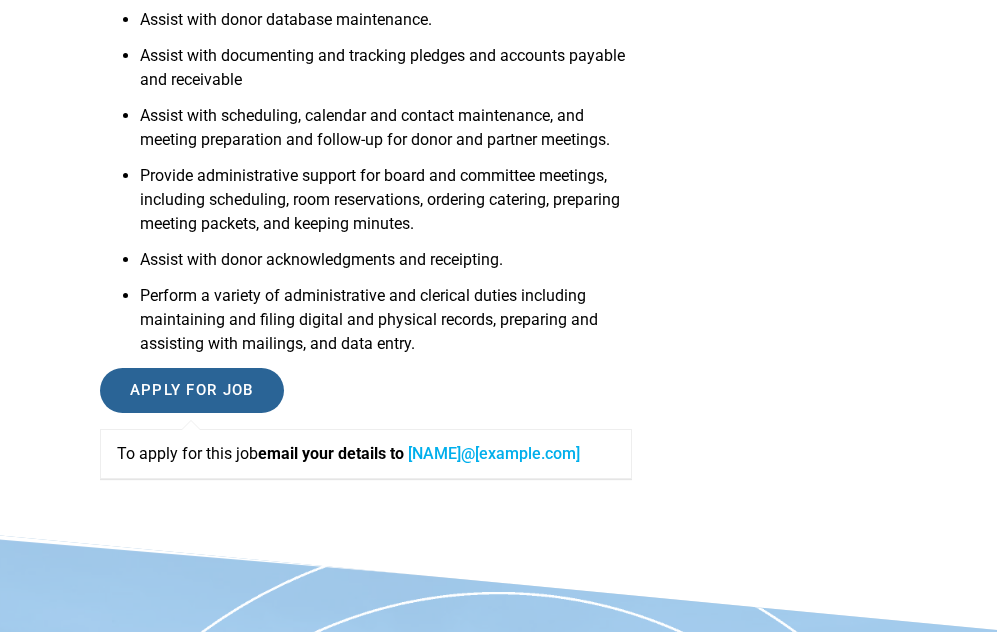 click on "Apply for job" at bounding box center [192, 390] 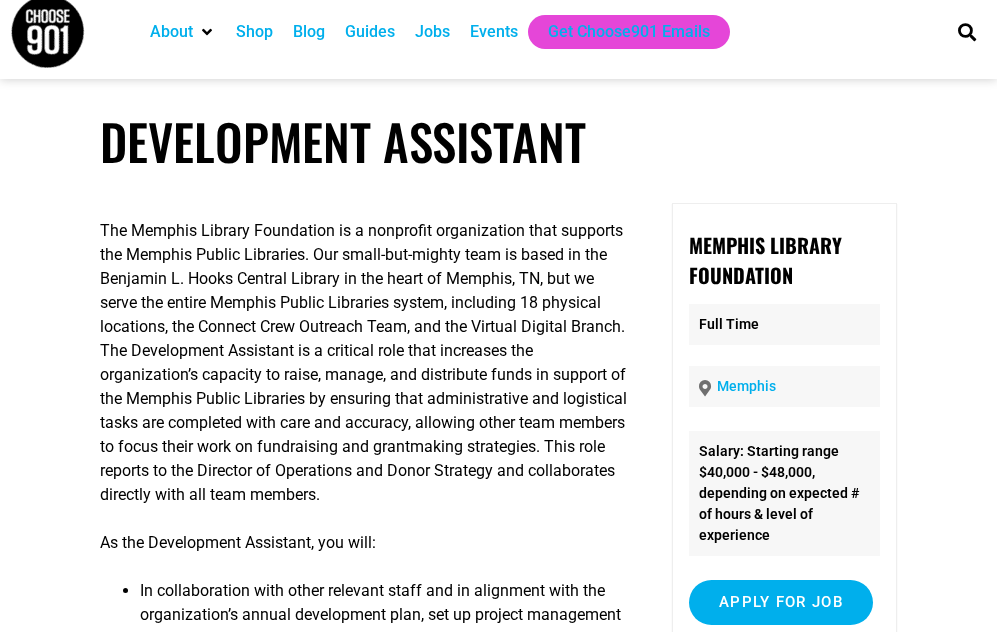 scroll, scrollTop: 17, scrollLeft: 0, axis: vertical 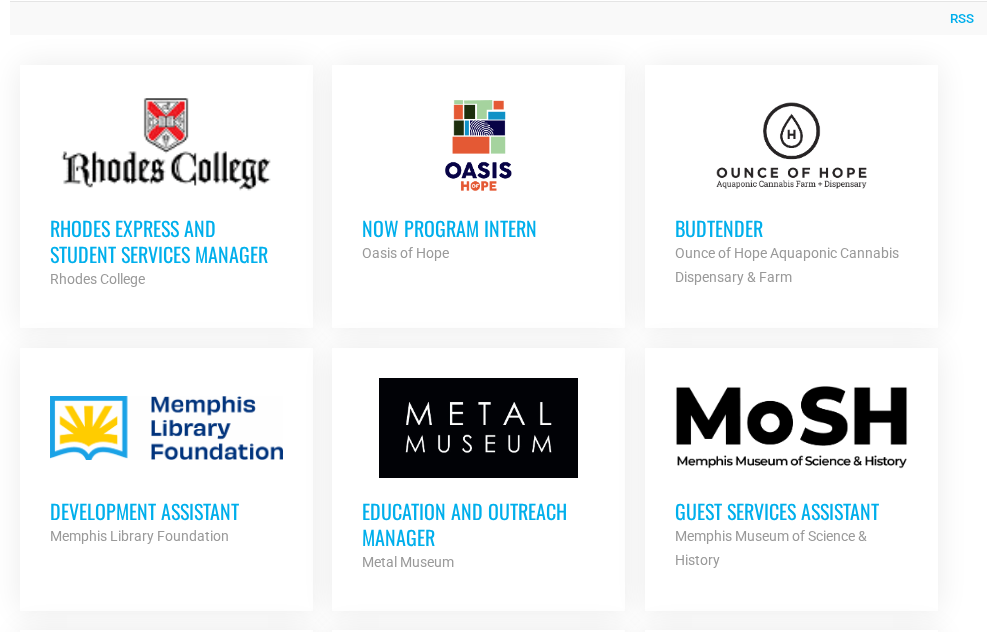 click on "Rhodes Express and Student Services Manager" at bounding box center [166, 241] 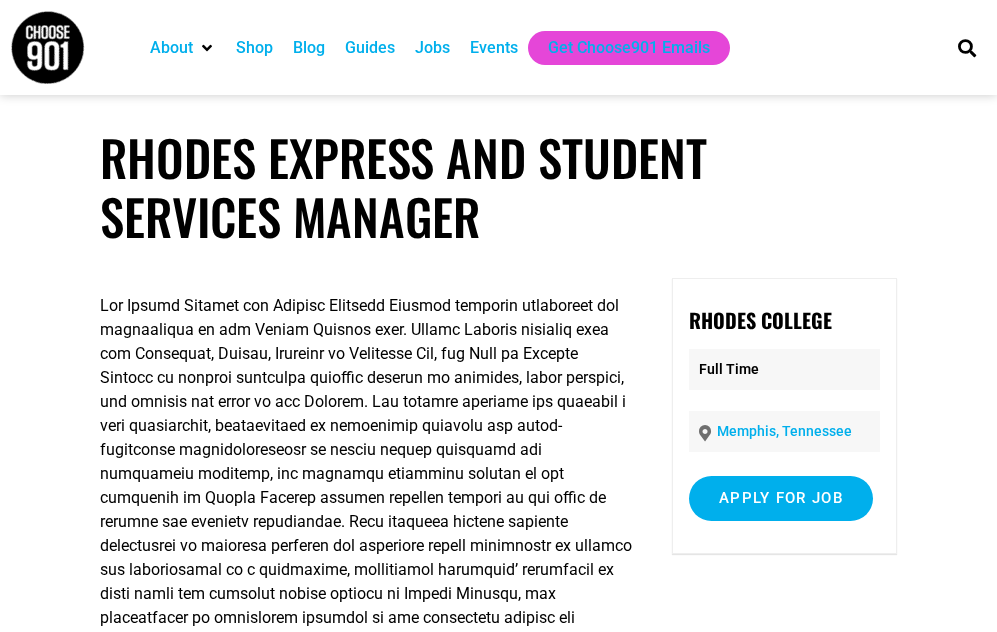 scroll, scrollTop: 0, scrollLeft: 0, axis: both 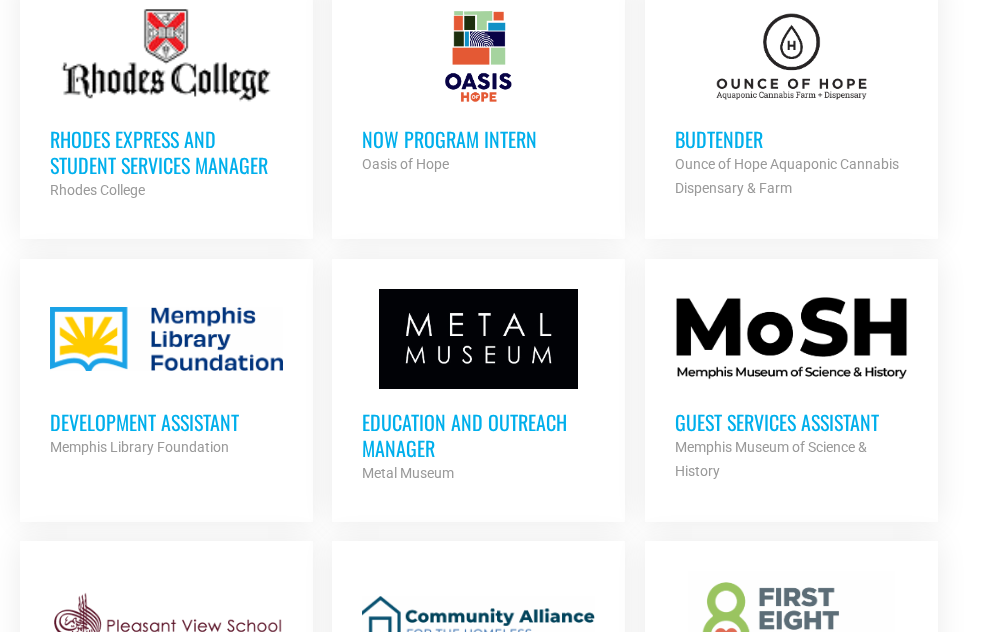 click on "Ounce of Hope Aquaponic Cannabis Dispensary & Farm" at bounding box center (791, 176) 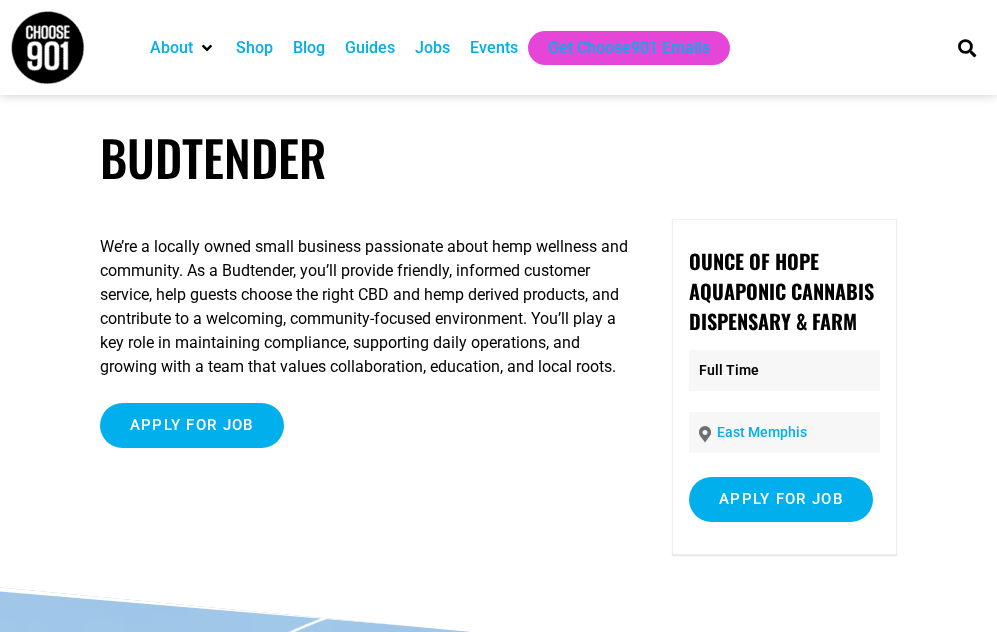 scroll, scrollTop: 0, scrollLeft: 0, axis: both 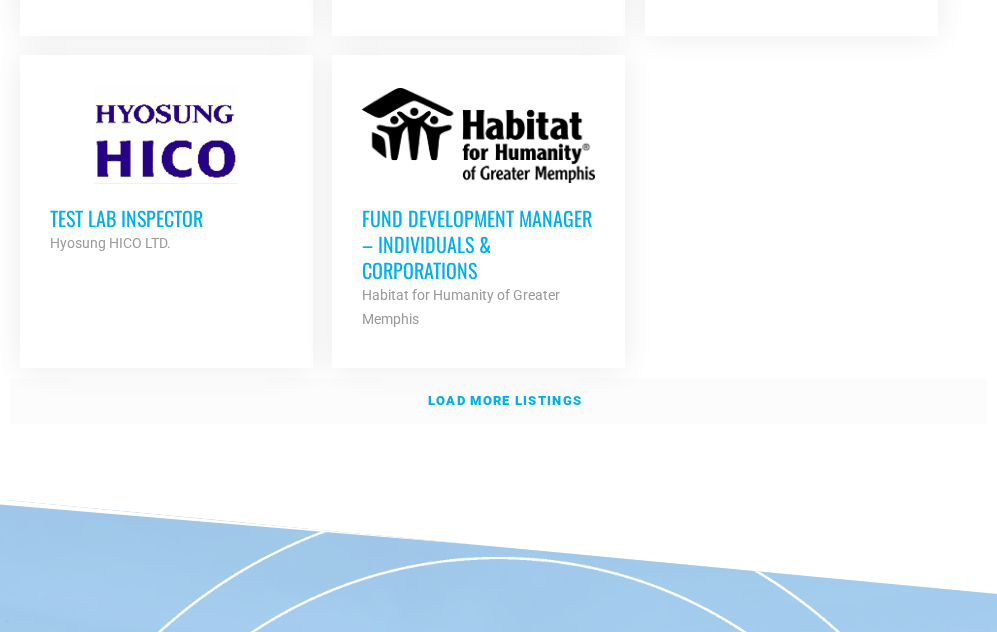 click on "Load more listings" at bounding box center (505, 400) 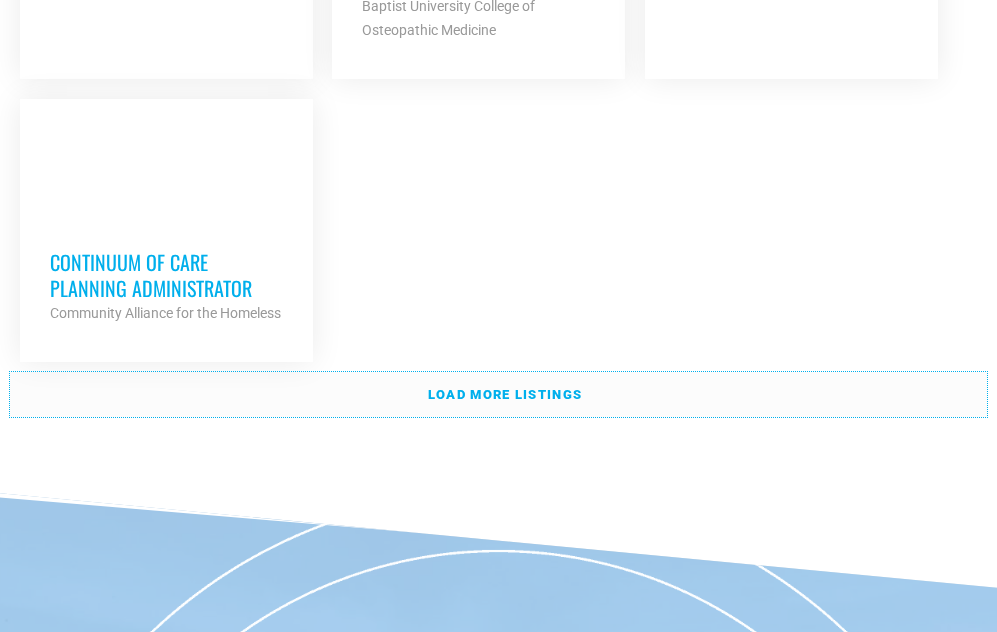 scroll, scrollTop: 4840, scrollLeft: 0, axis: vertical 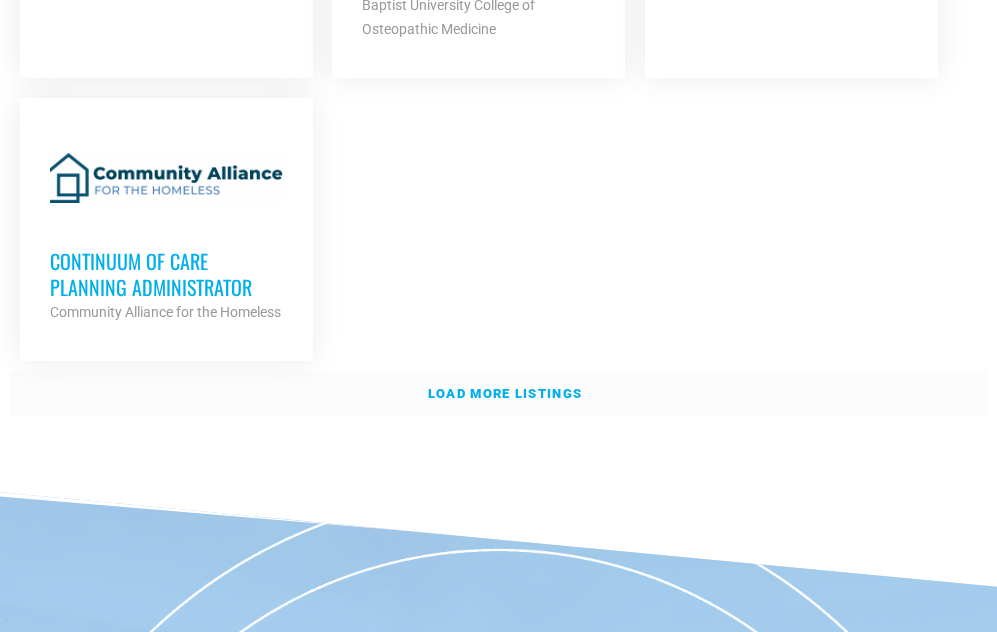 click on "Load more listings" at bounding box center (505, 393) 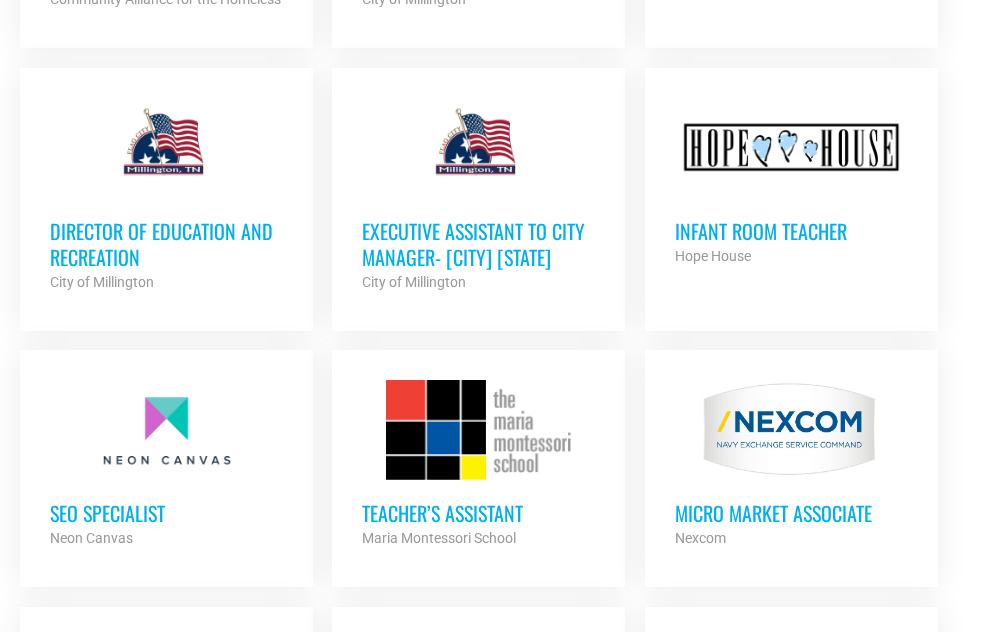 scroll, scrollTop: 5157, scrollLeft: 0, axis: vertical 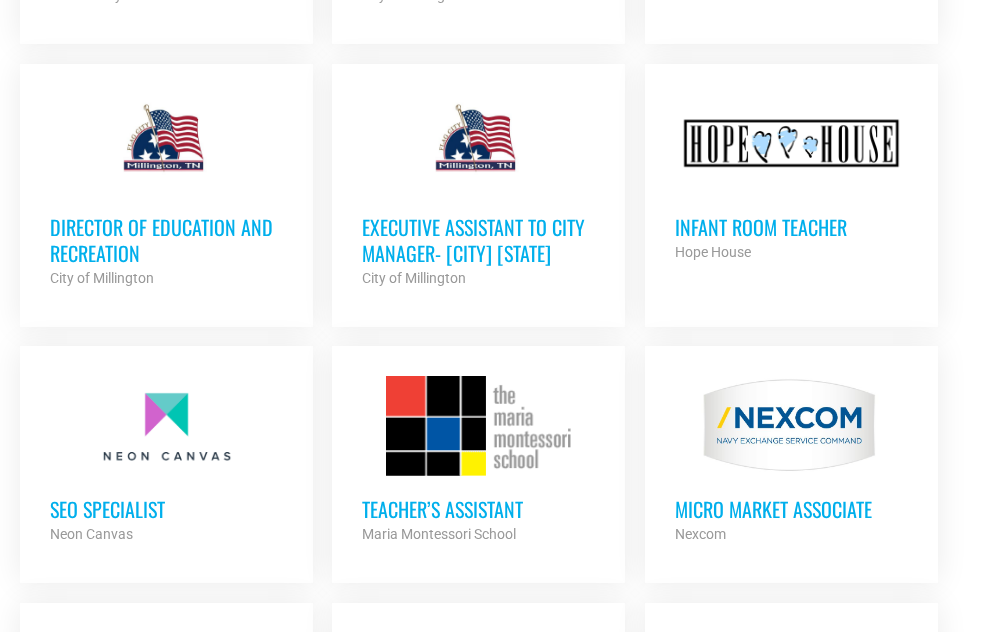click on "Infant Room Teacher" at bounding box center (791, 227) 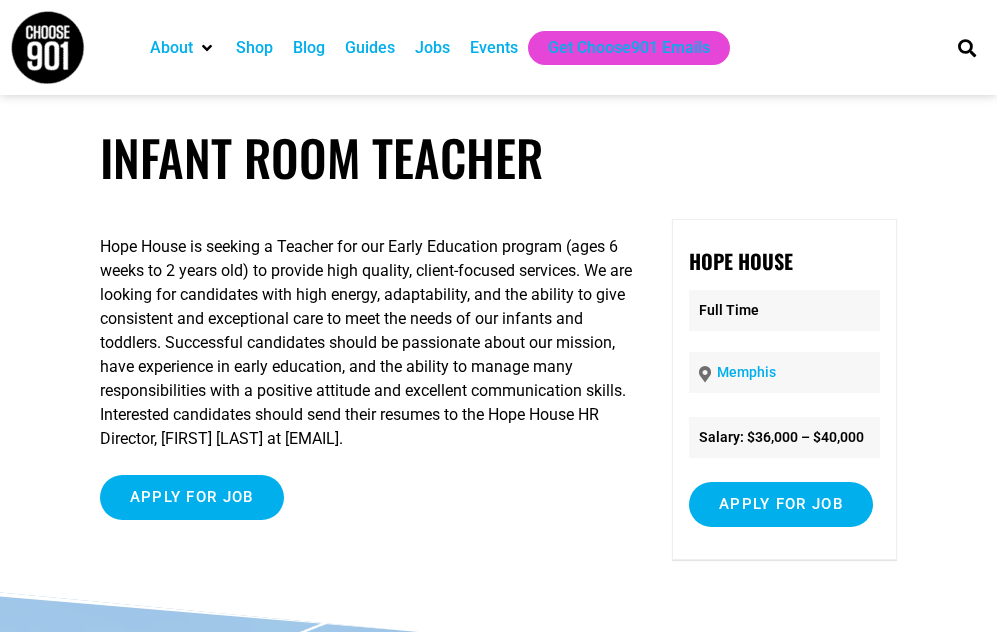 scroll, scrollTop: 0, scrollLeft: 0, axis: both 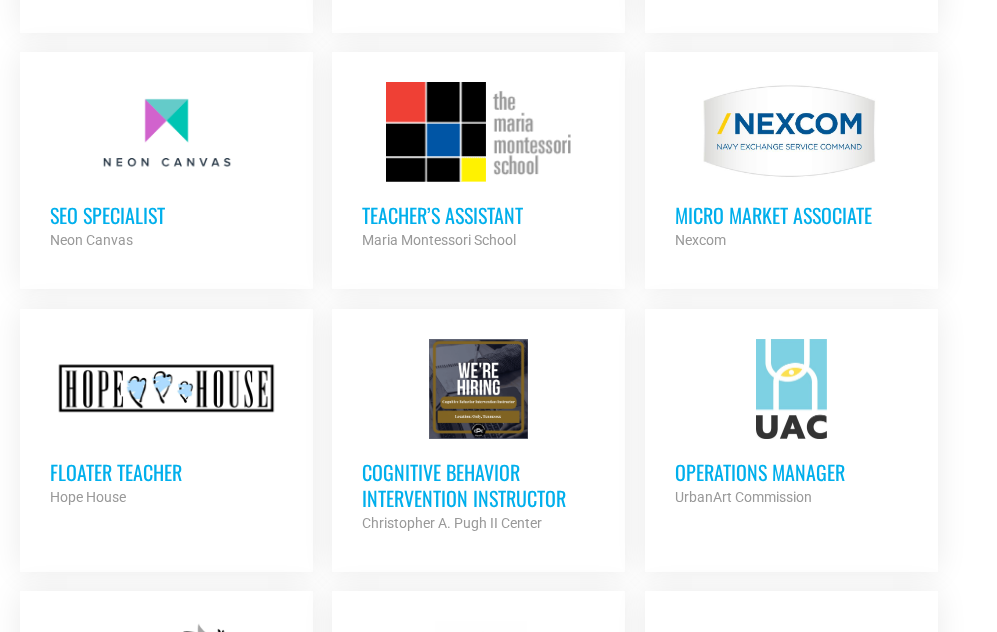click on "Teacher’s Assistant" at bounding box center (478, 215) 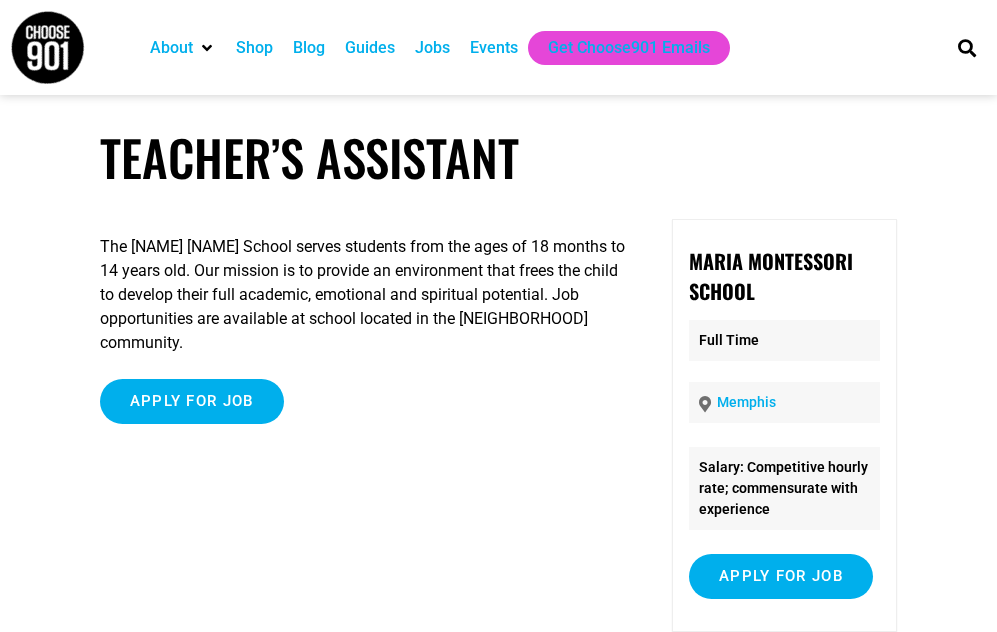 scroll, scrollTop: 0, scrollLeft: 0, axis: both 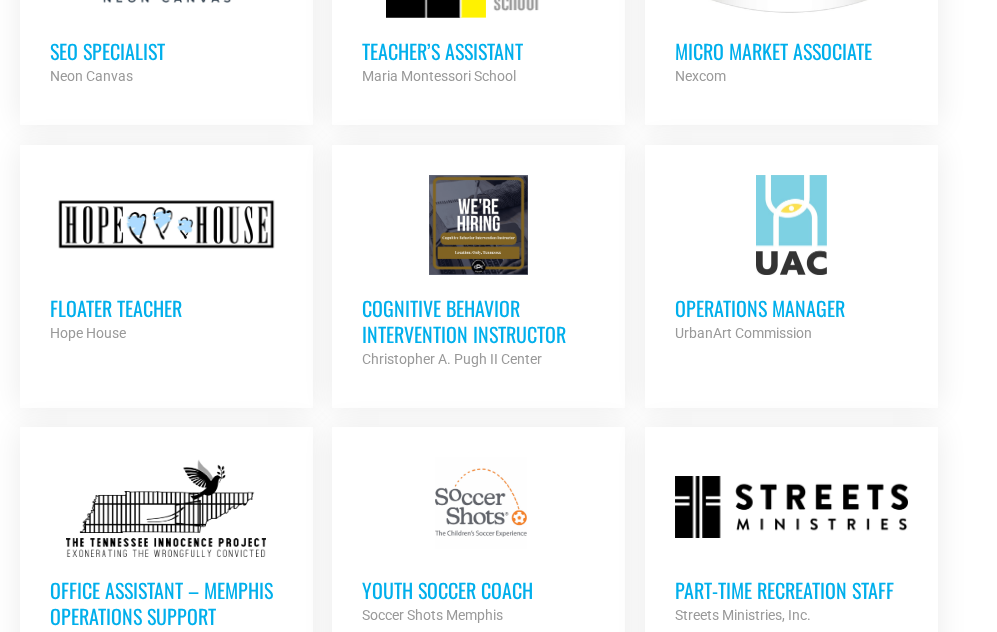 click on "Operations Manager" at bounding box center [791, 308] 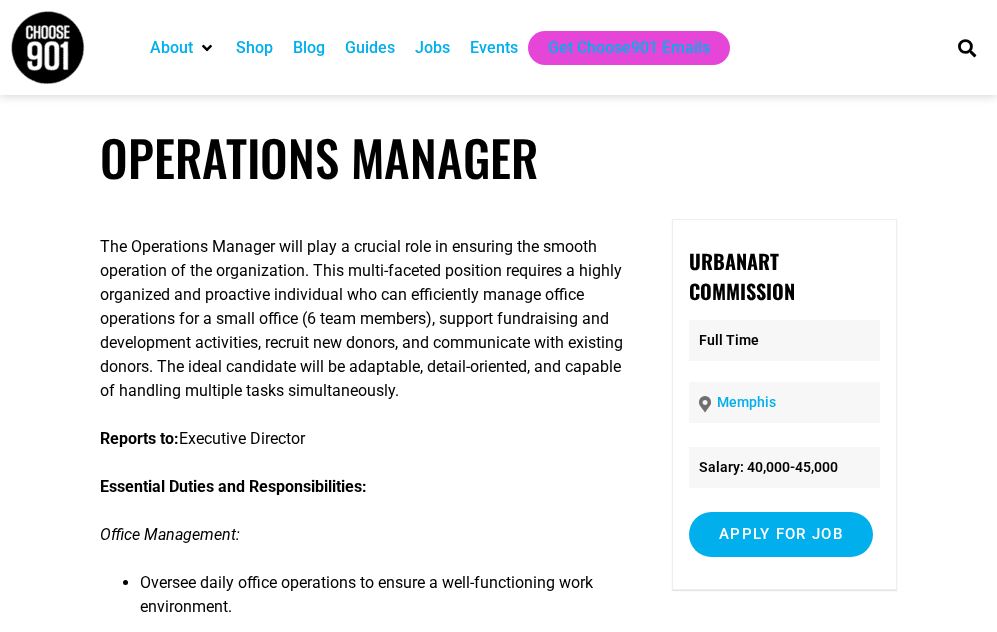 scroll, scrollTop: 0, scrollLeft: 0, axis: both 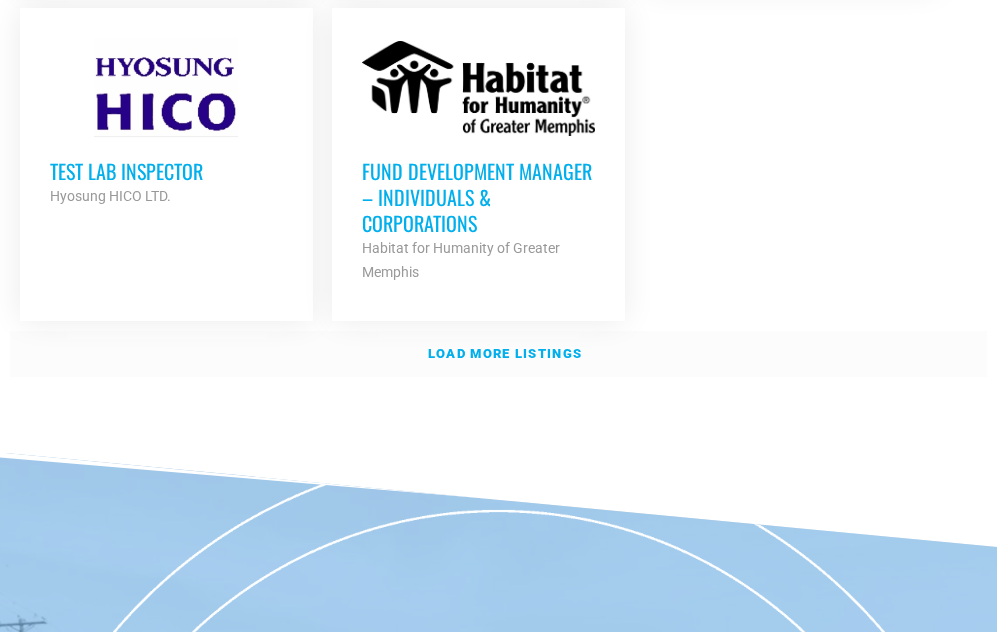click on "Load more listings" at bounding box center (505, 353) 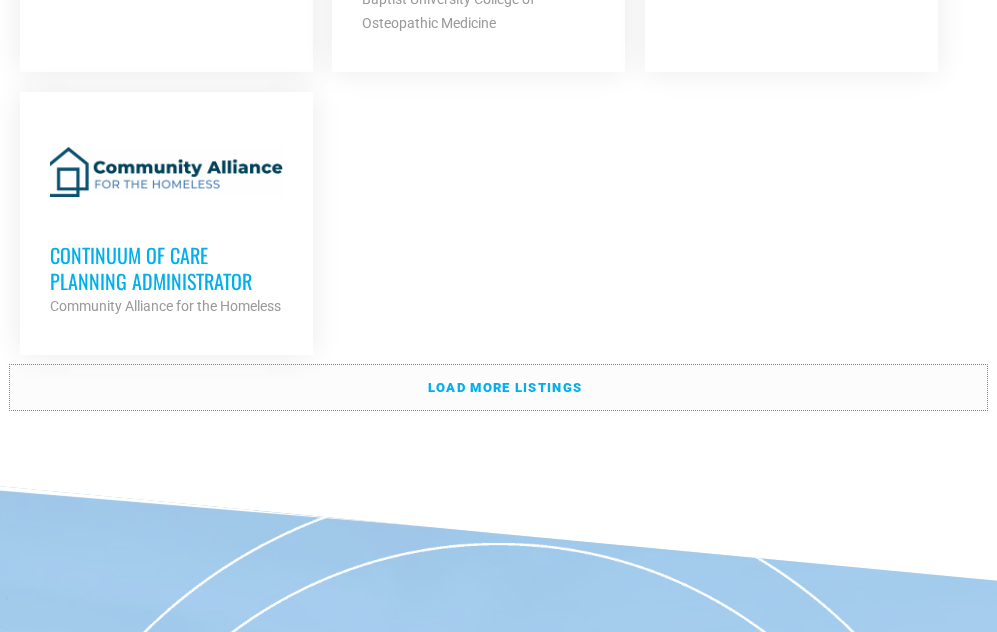scroll, scrollTop: 4854, scrollLeft: 0, axis: vertical 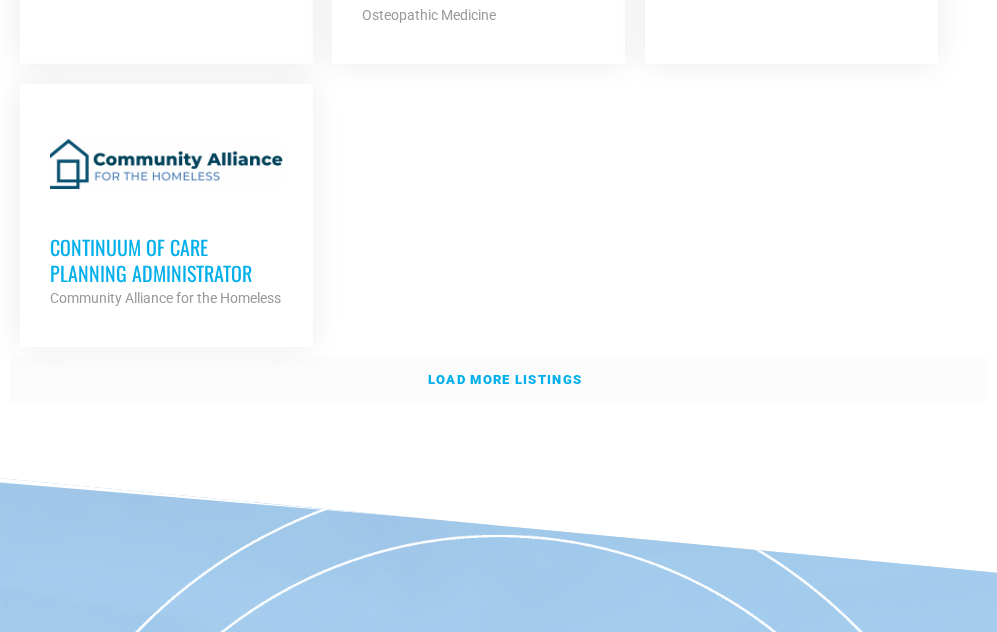 click on "Load more listings" at bounding box center [505, 379] 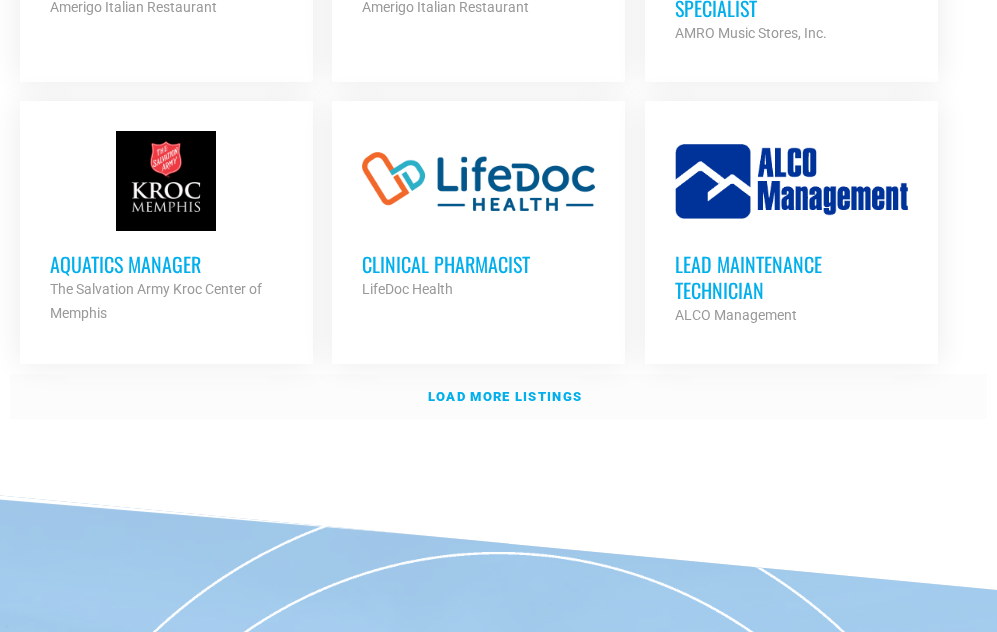 scroll, scrollTop: 6508, scrollLeft: 0, axis: vertical 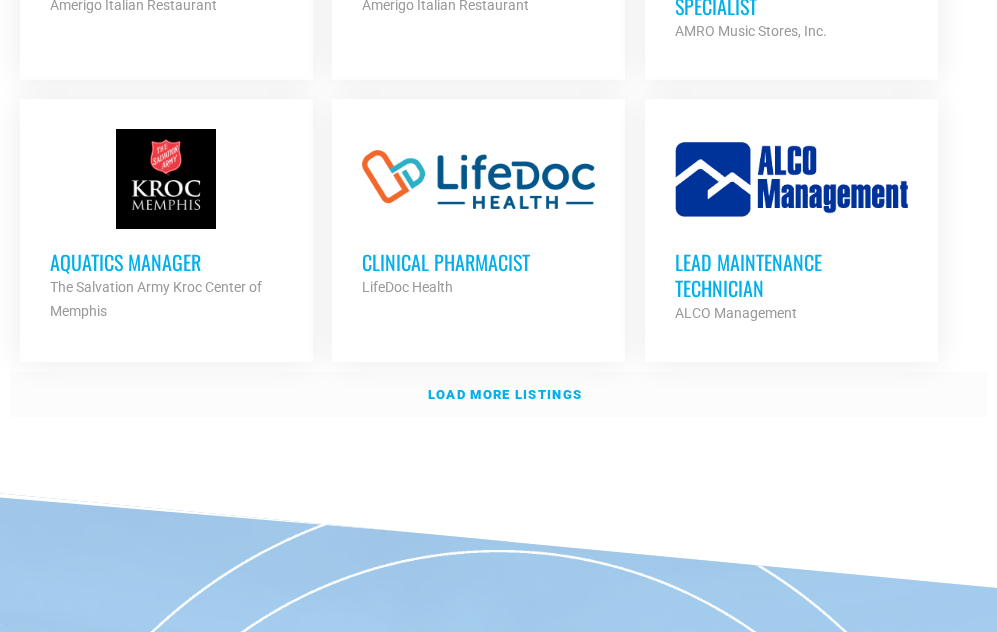 click on "Load more listings" at bounding box center [505, 394] 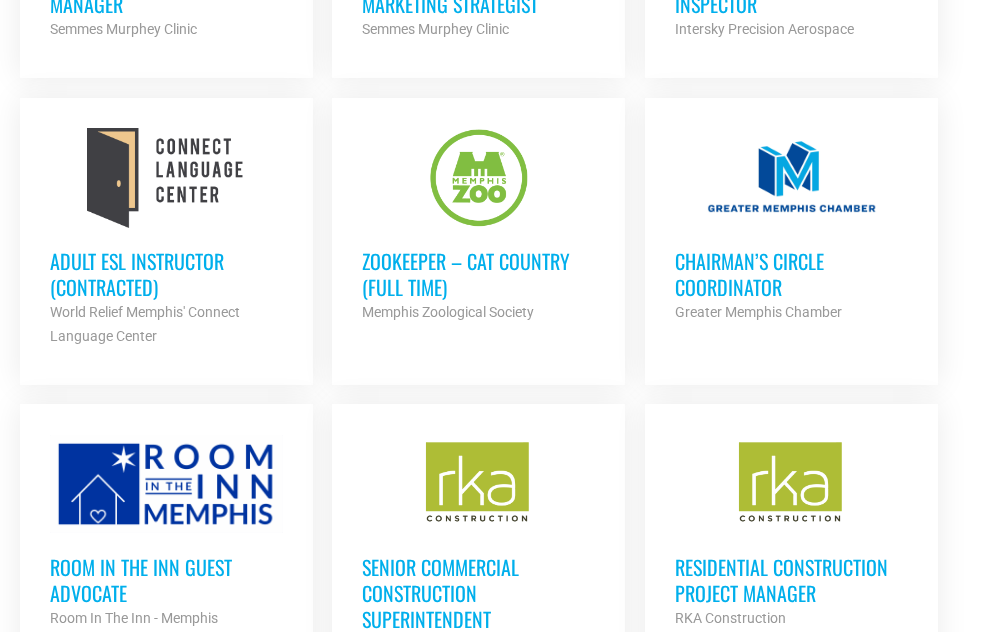 scroll, scrollTop: 3583, scrollLeft: 0, axis: vertical 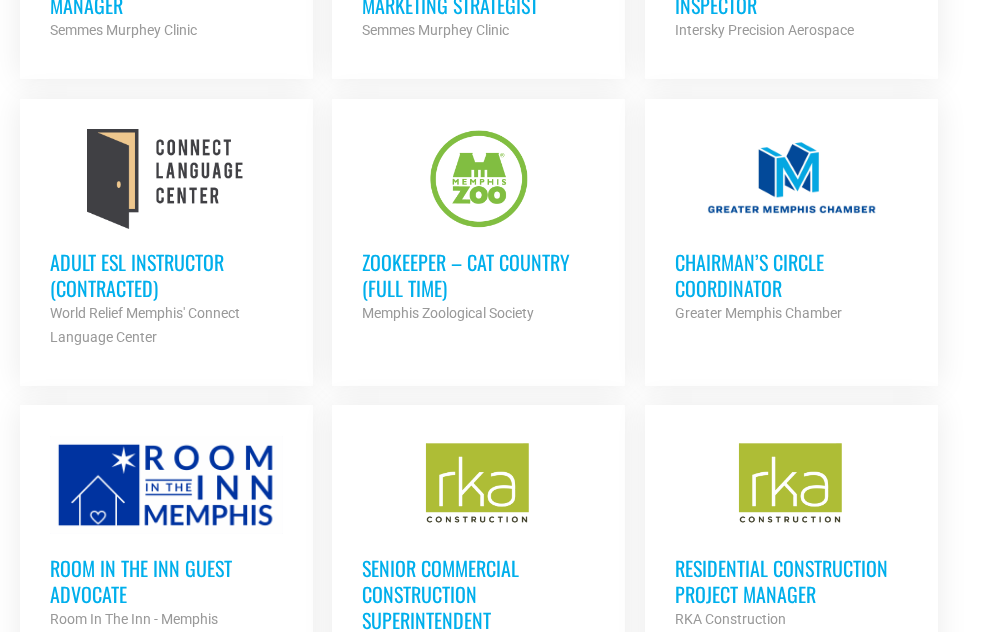 click on "Chairman’s Circle Coordinator" at bounding box center [791, 275] 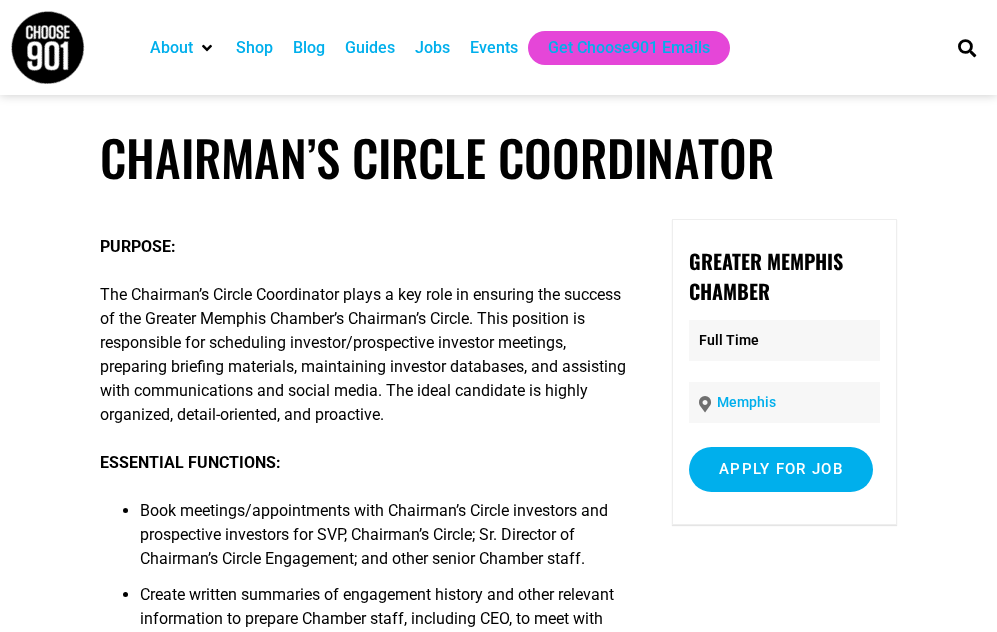 scroll, scrollTop: 0, scrollLeft: 0, axis: both 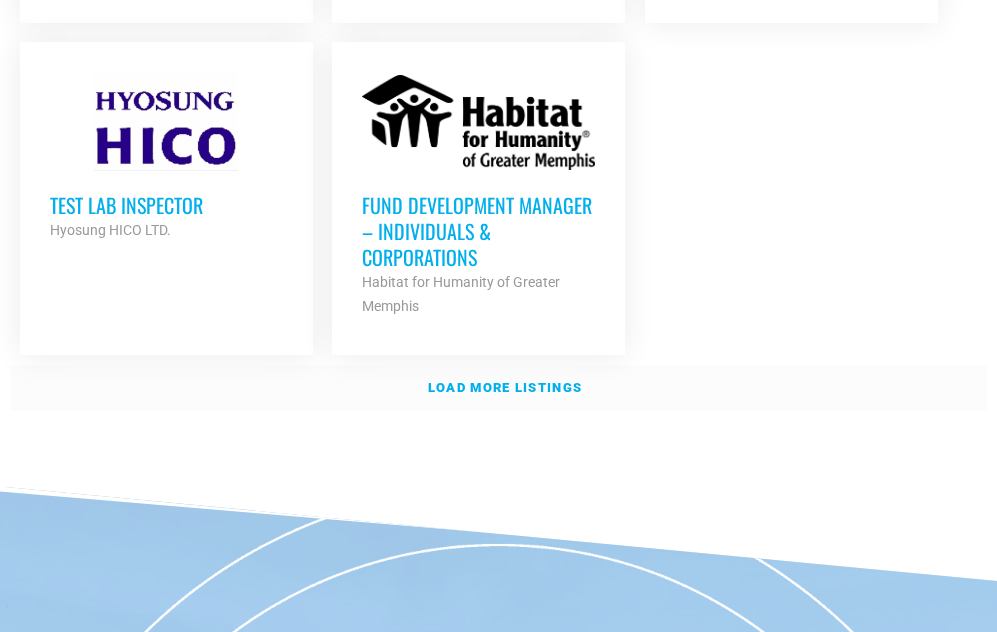 click on "Load more listings" at bounding box center (505, 387) 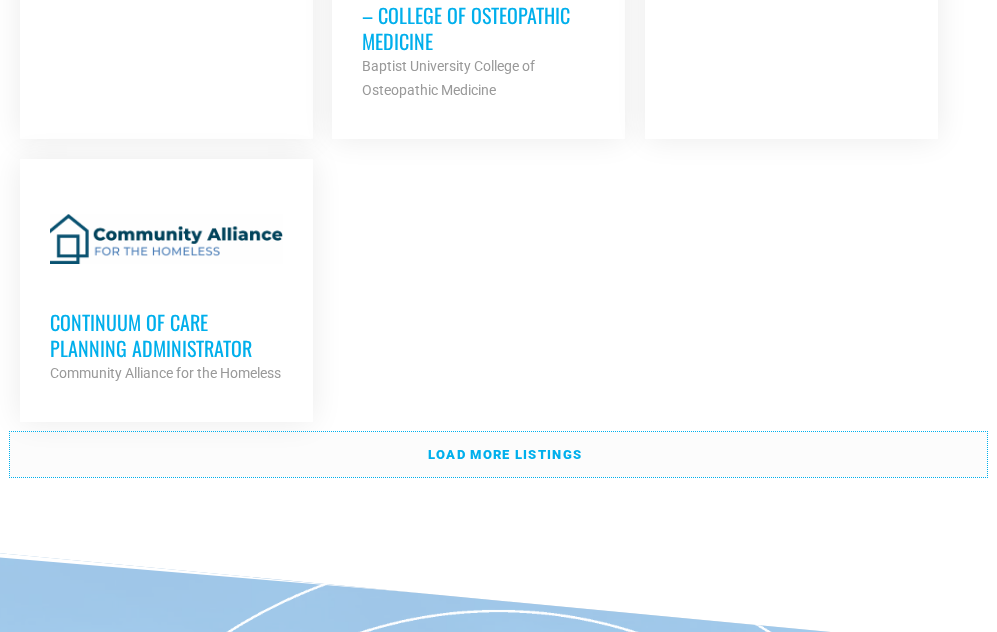 scroll, scrollTop: 4783, scrollLeft: 0, axis: vertical 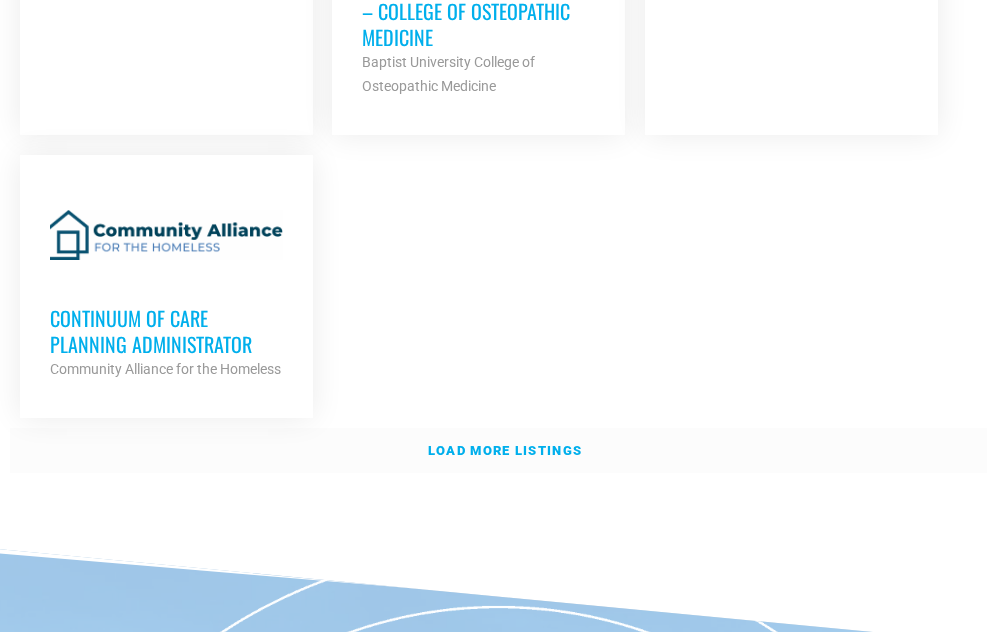 click on "Load more listings" at bounding box center (505, 450) 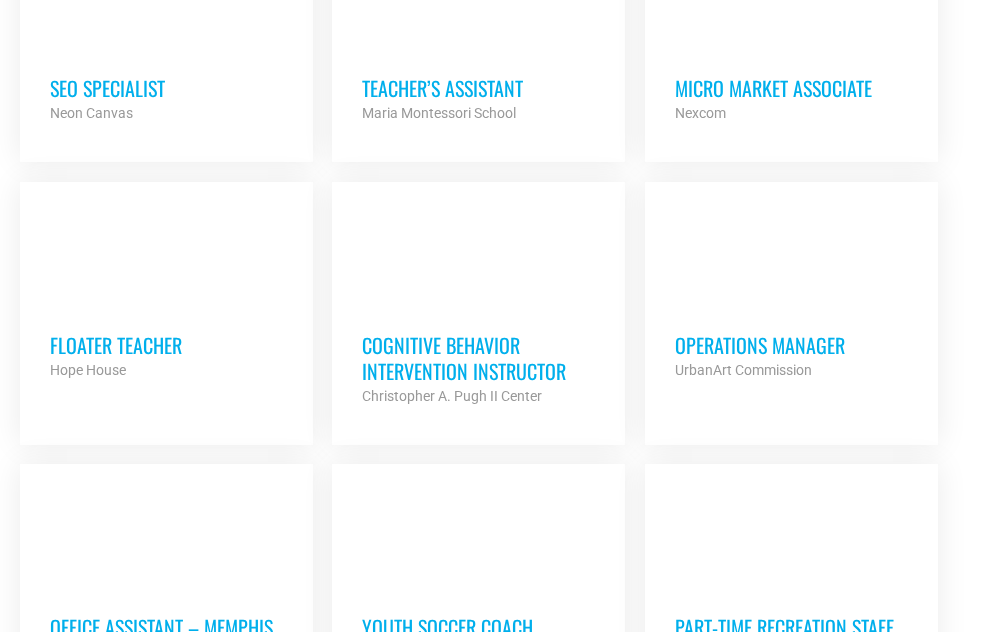 scroll, scrollTop: 5605, scrollLeft: 0, axis: vertical 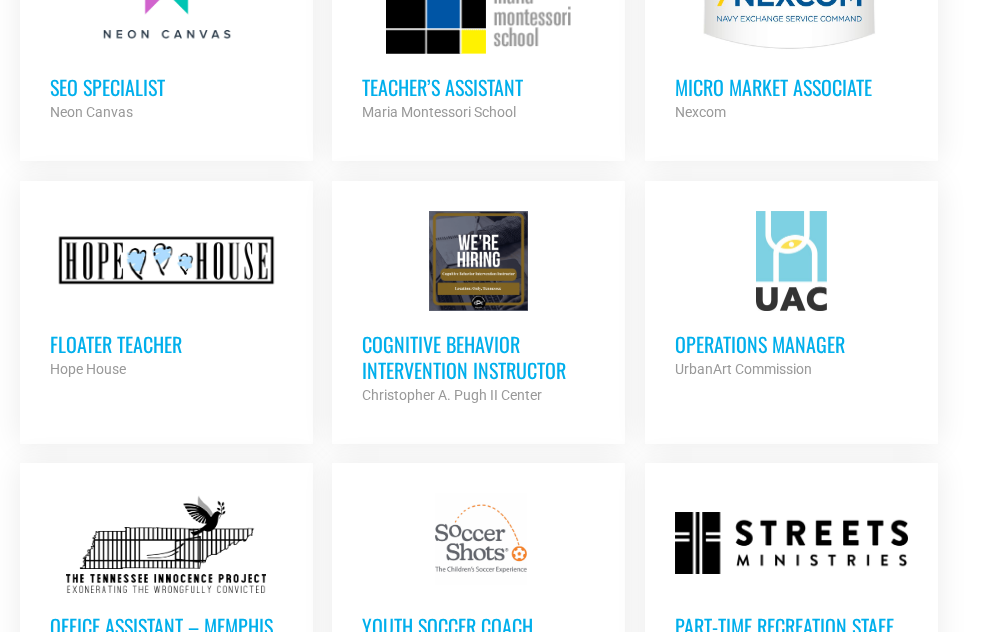 click on "Micro Market Associate" at bounding box center (791, 87) 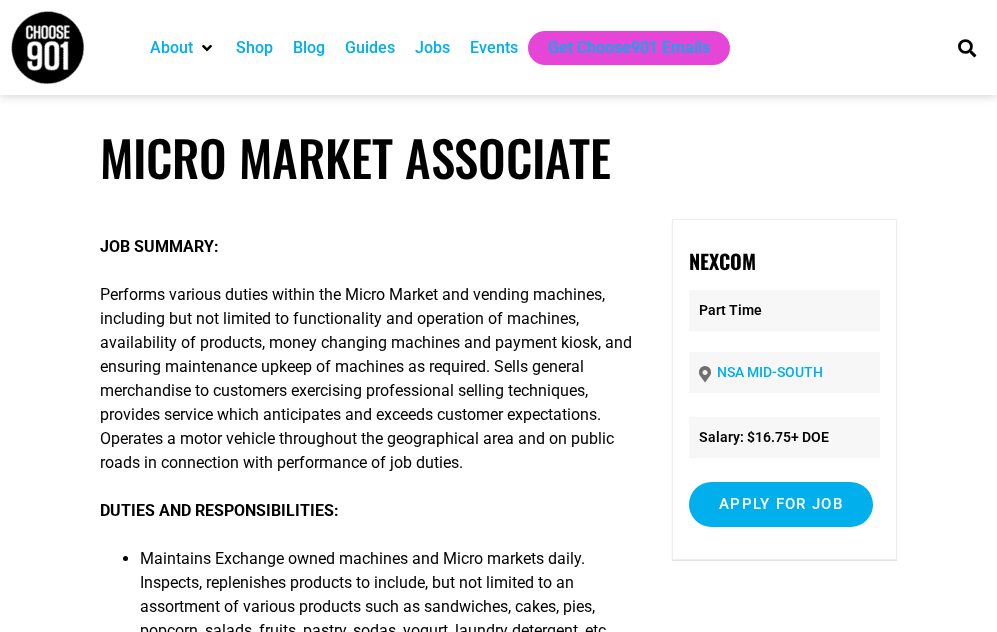 scroll, scrollTop: 0, scrollLeft: 0, axis: both 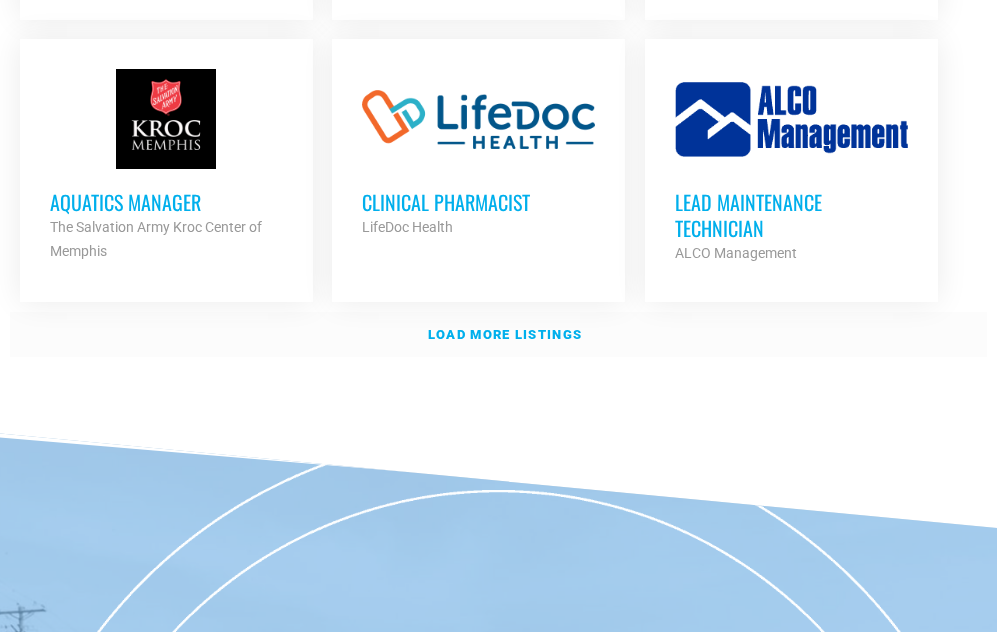 click on "Load more listings" at bounding box center [505, 334] 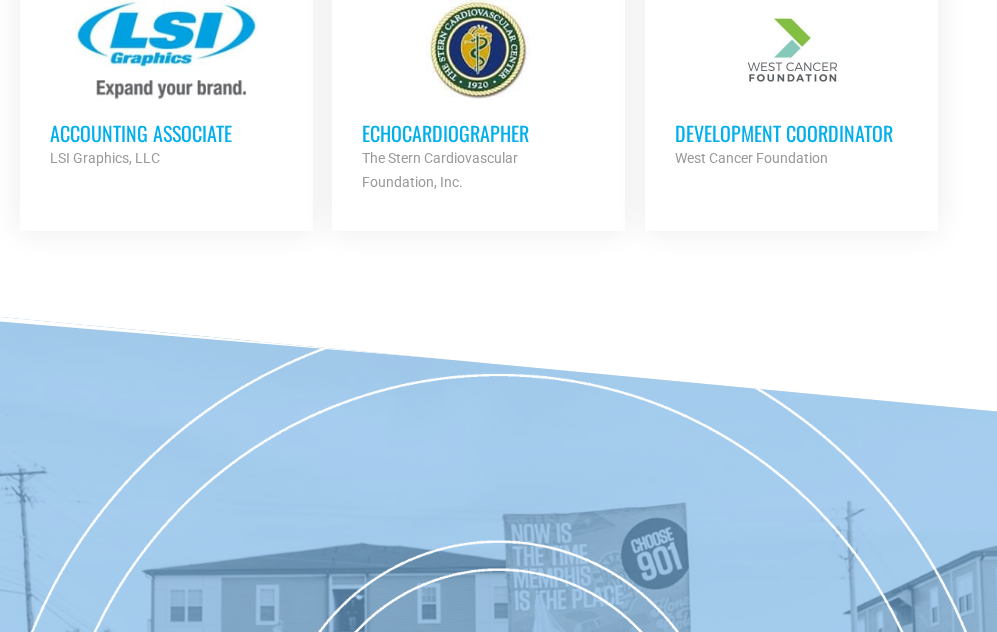 scroll, scrollTop: 7766, scrollLeft: 0, axis: vertical 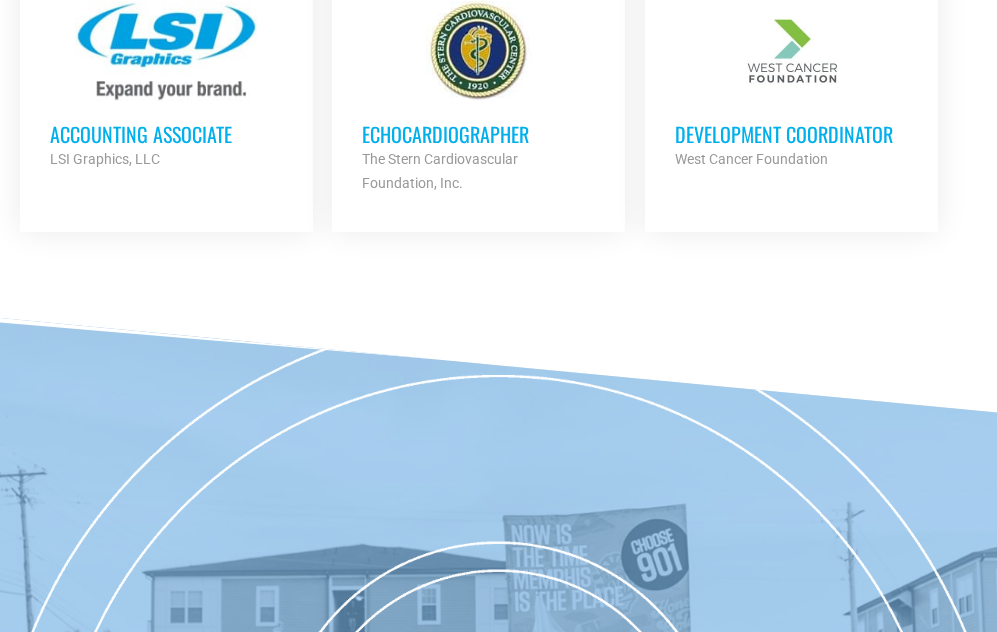 click on "Development Coordinator" at bounding box center (791, 134) 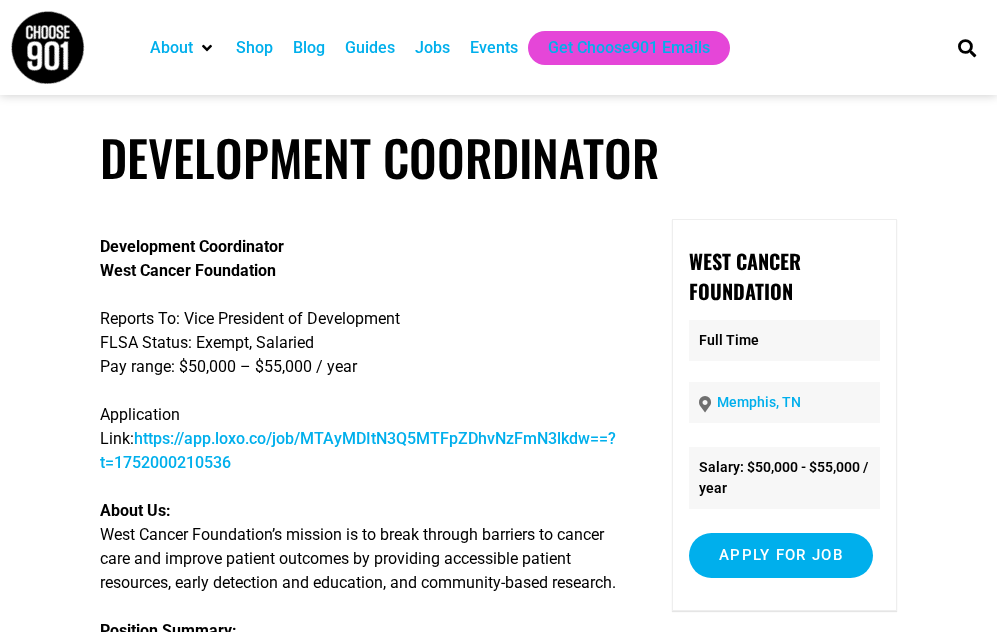 scroll, scrollTop: 0, scrollLeft: 0, axis: both 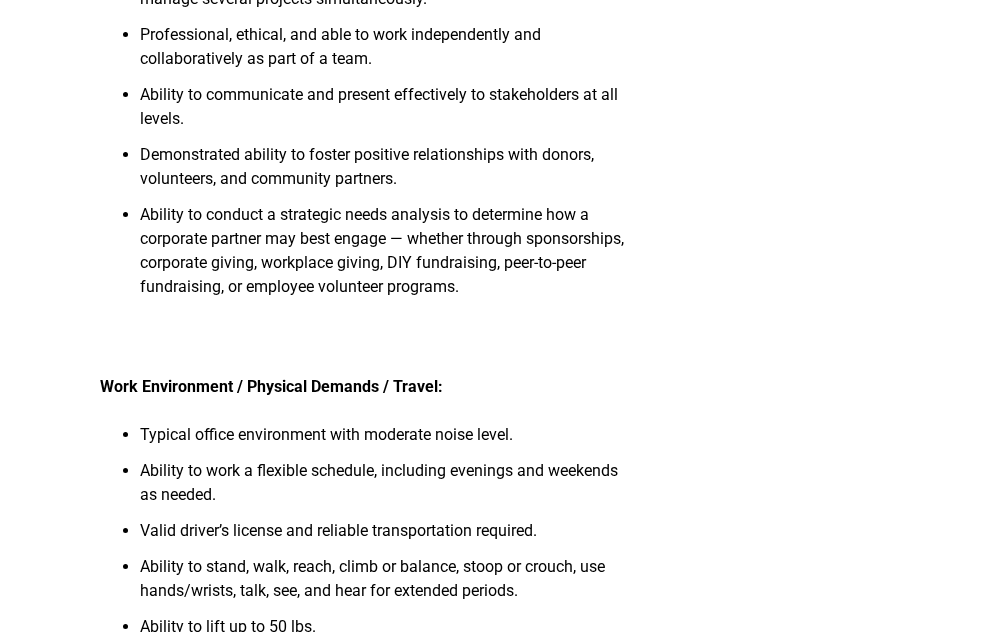 drag, startPoint x: 529, startPoint y: 502, endPoint x: 517, endPoint y: 522, distance: 23.323807 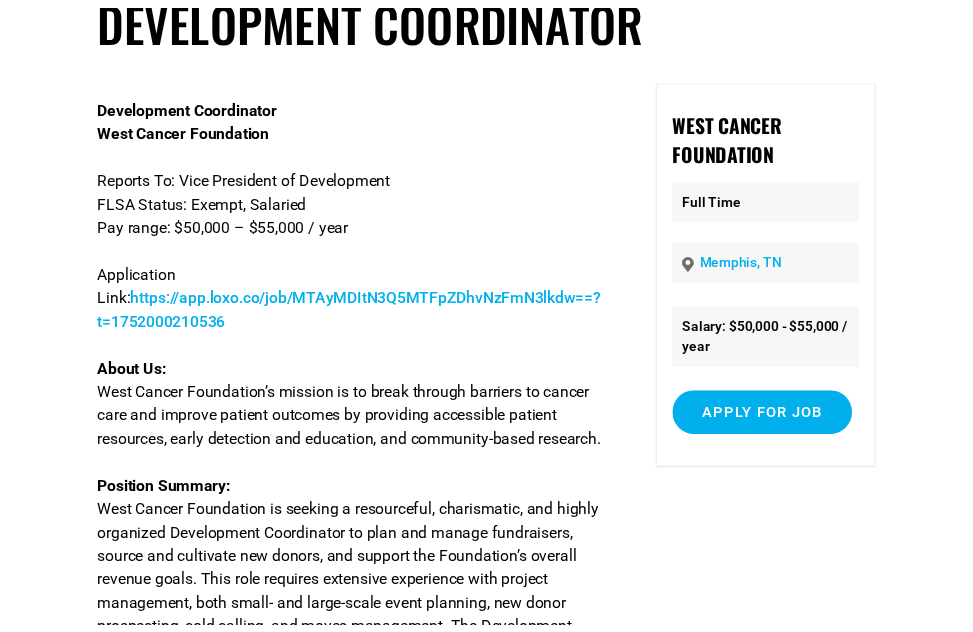 scroll, scrollTop: 0, scrollLeft: 0, axis: both 